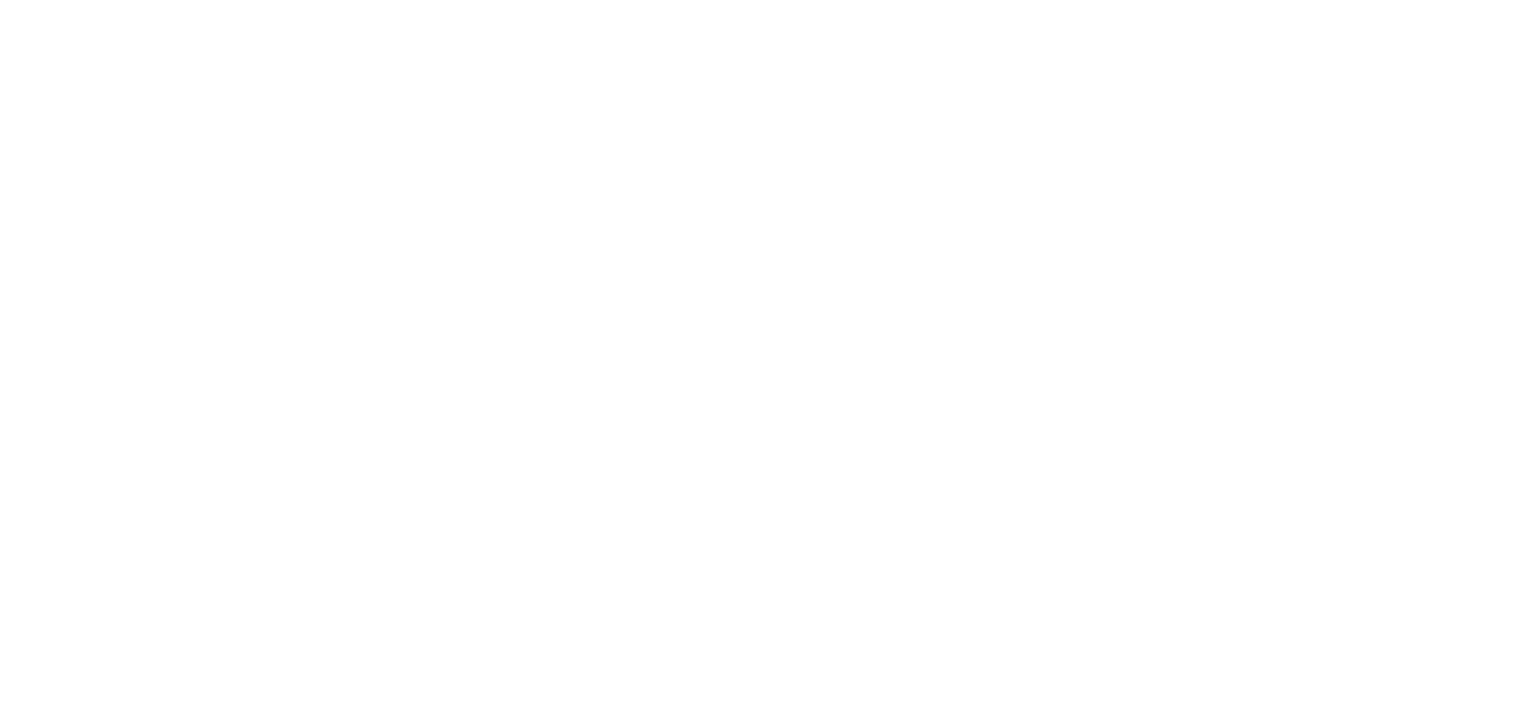 scroll, scrollTop: 0, scrollLeft: 0, axis: both 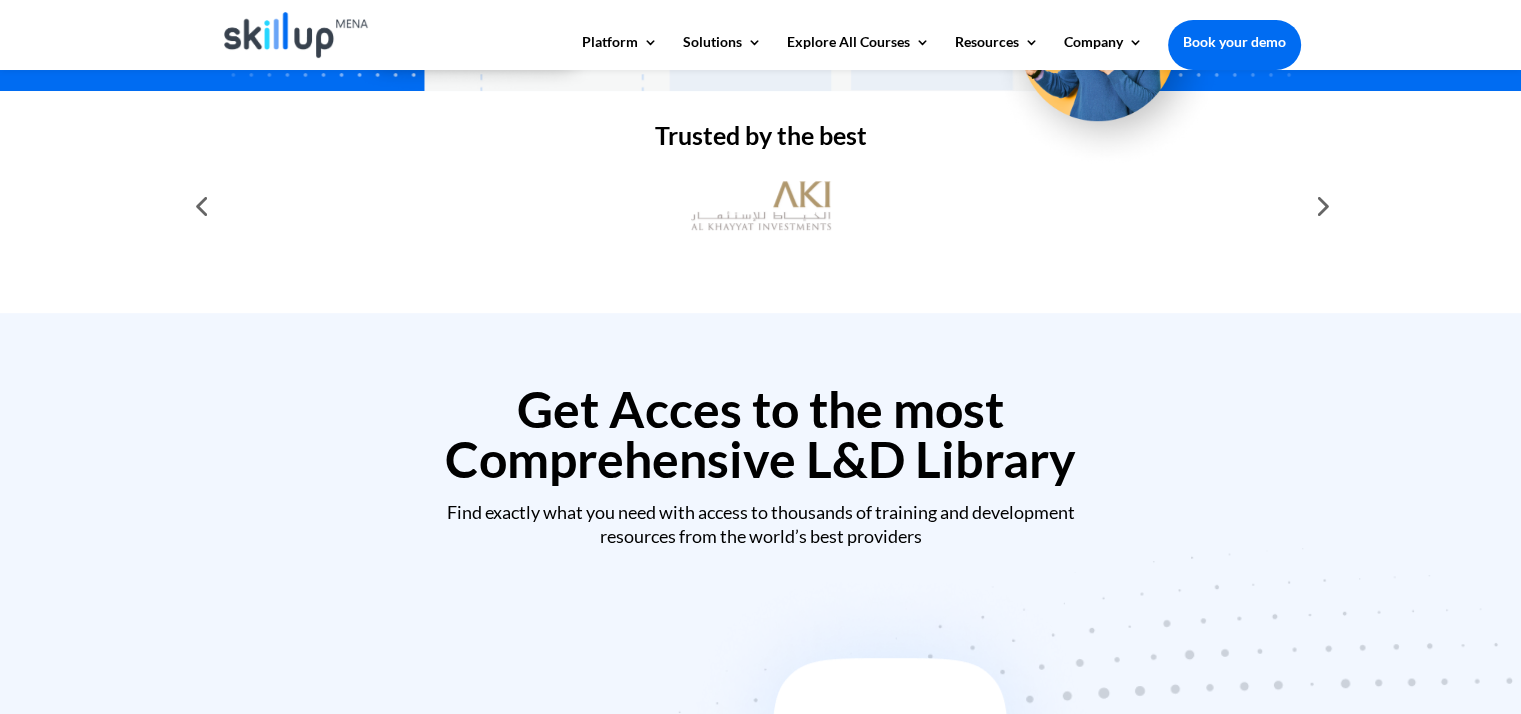 click at bounding box center (1321, 206) 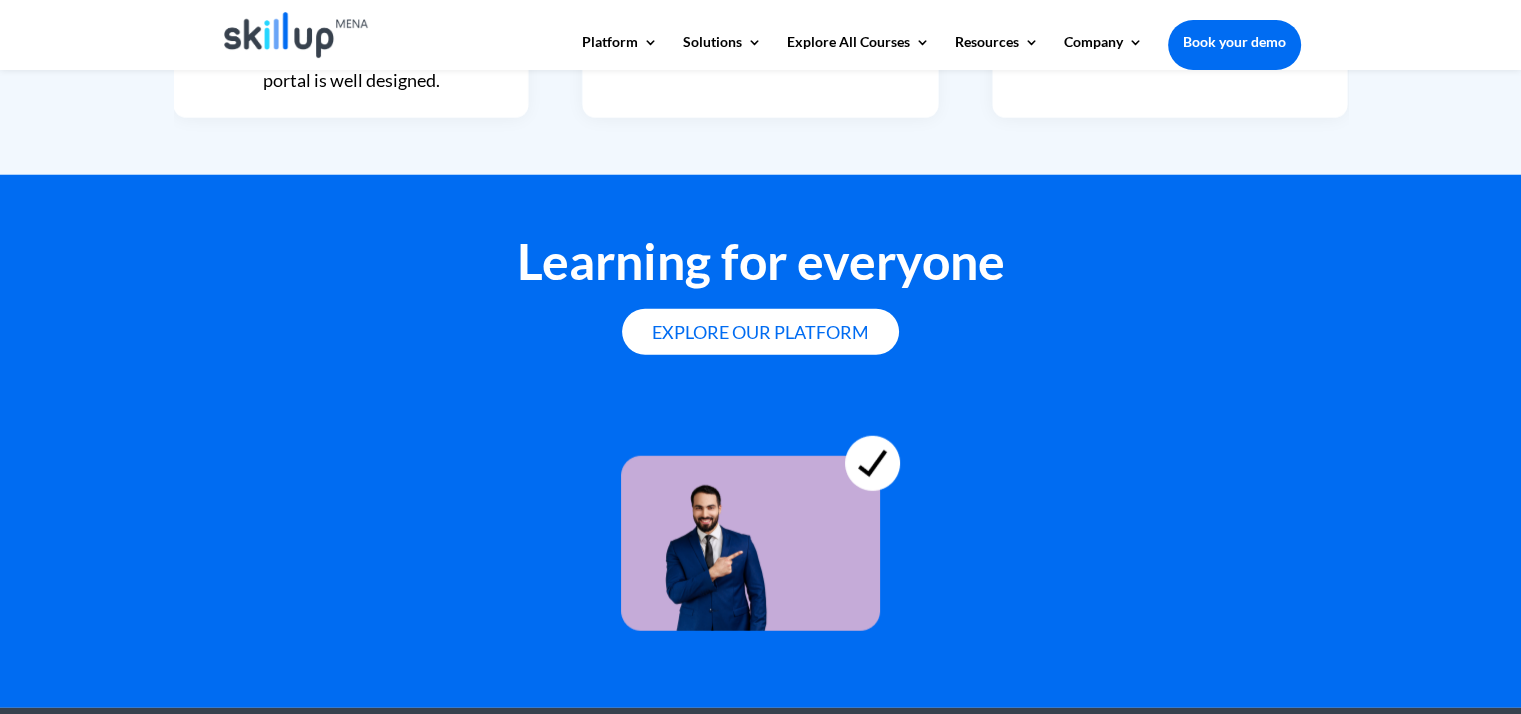 scroll, scrollTop: 5306, scrollLeft: 0, axis: vertical 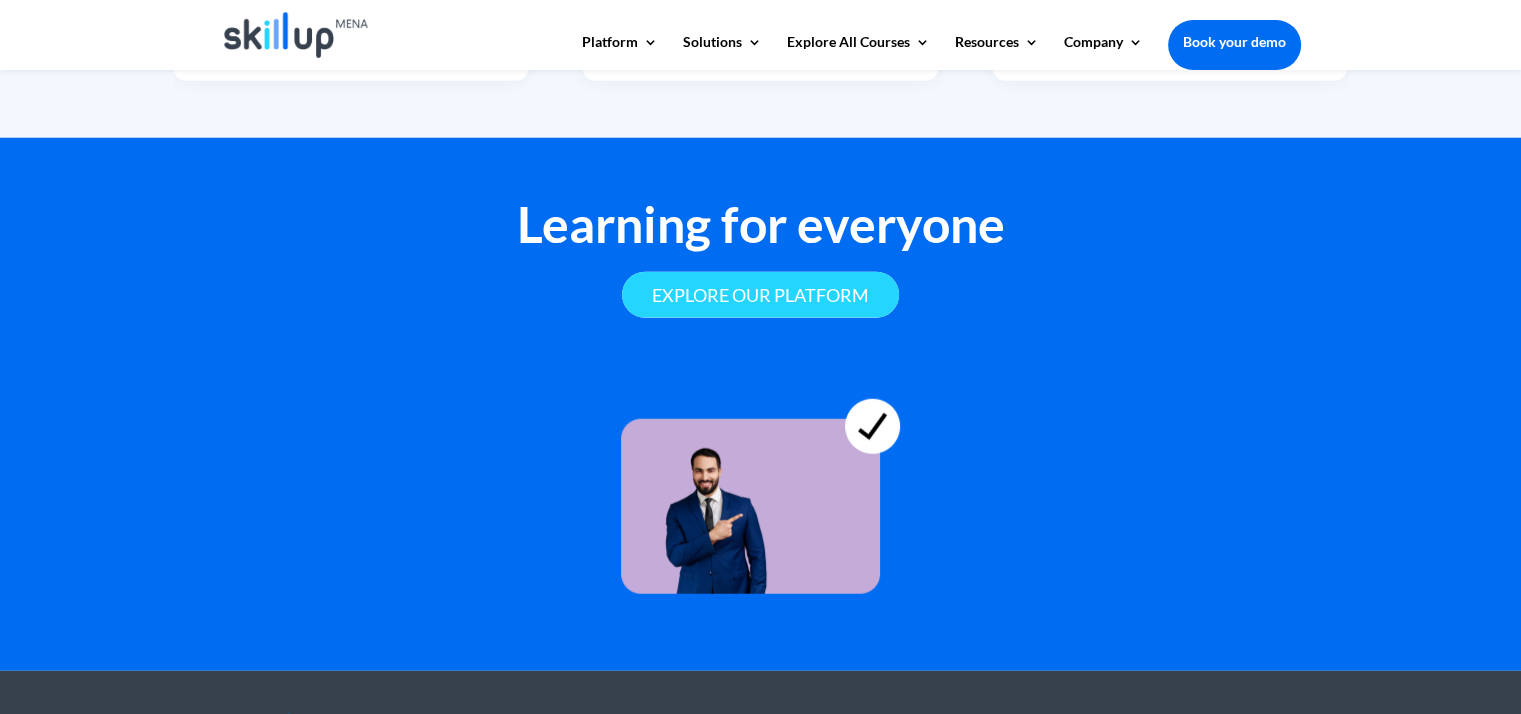 click on "Explore our platform" at bounding box center [760, 295] 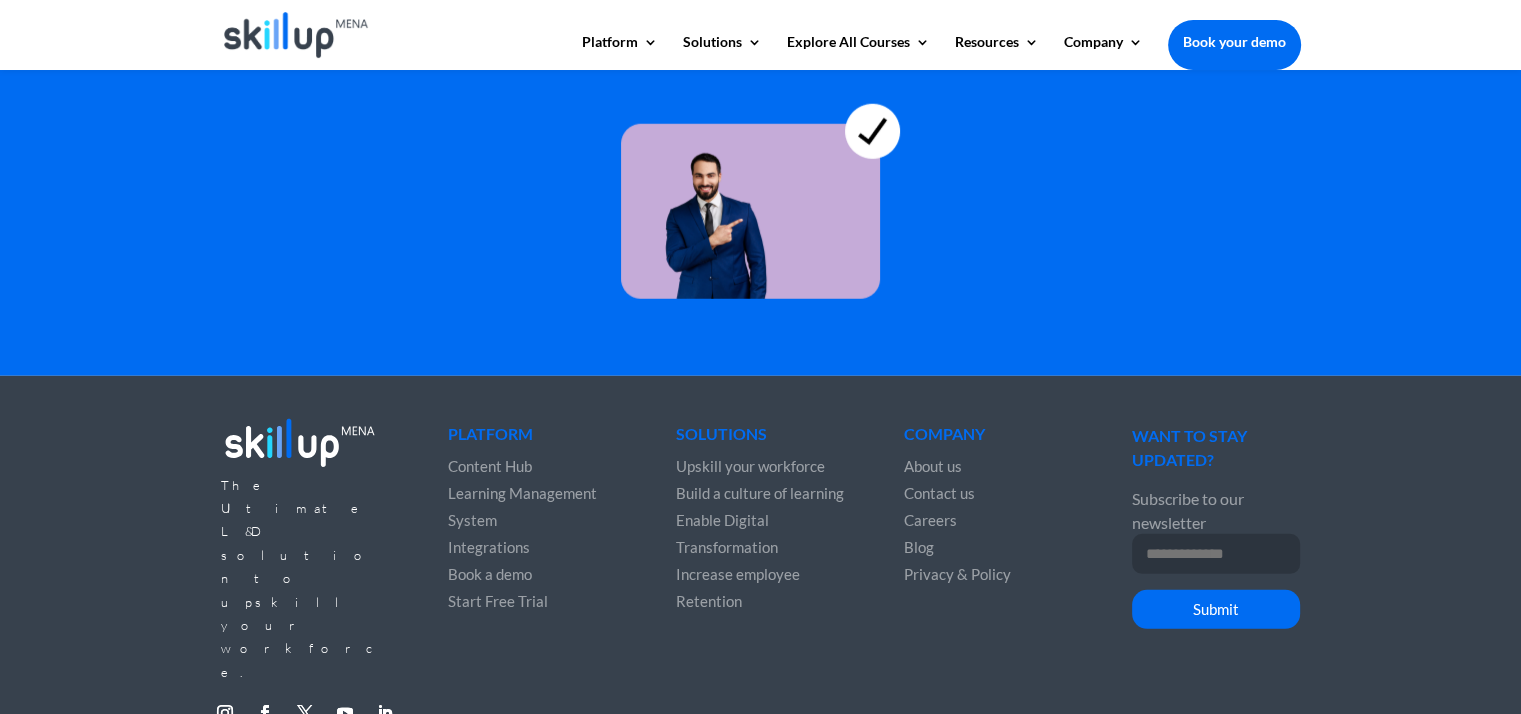 scroll, scrollTop: 5609, scrollLeft: 0, axis: vertical 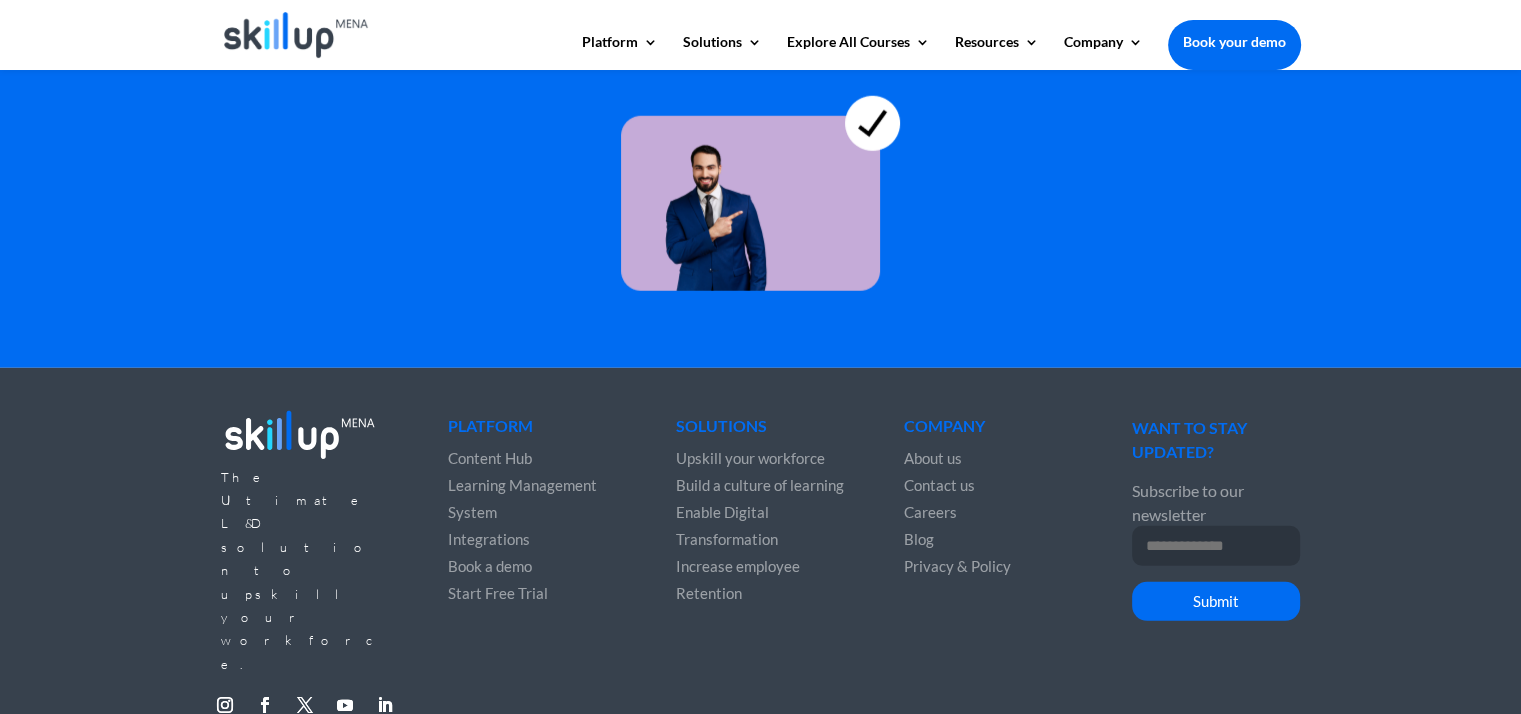 click on "Learning Management System" at bounding box center (522, 498) 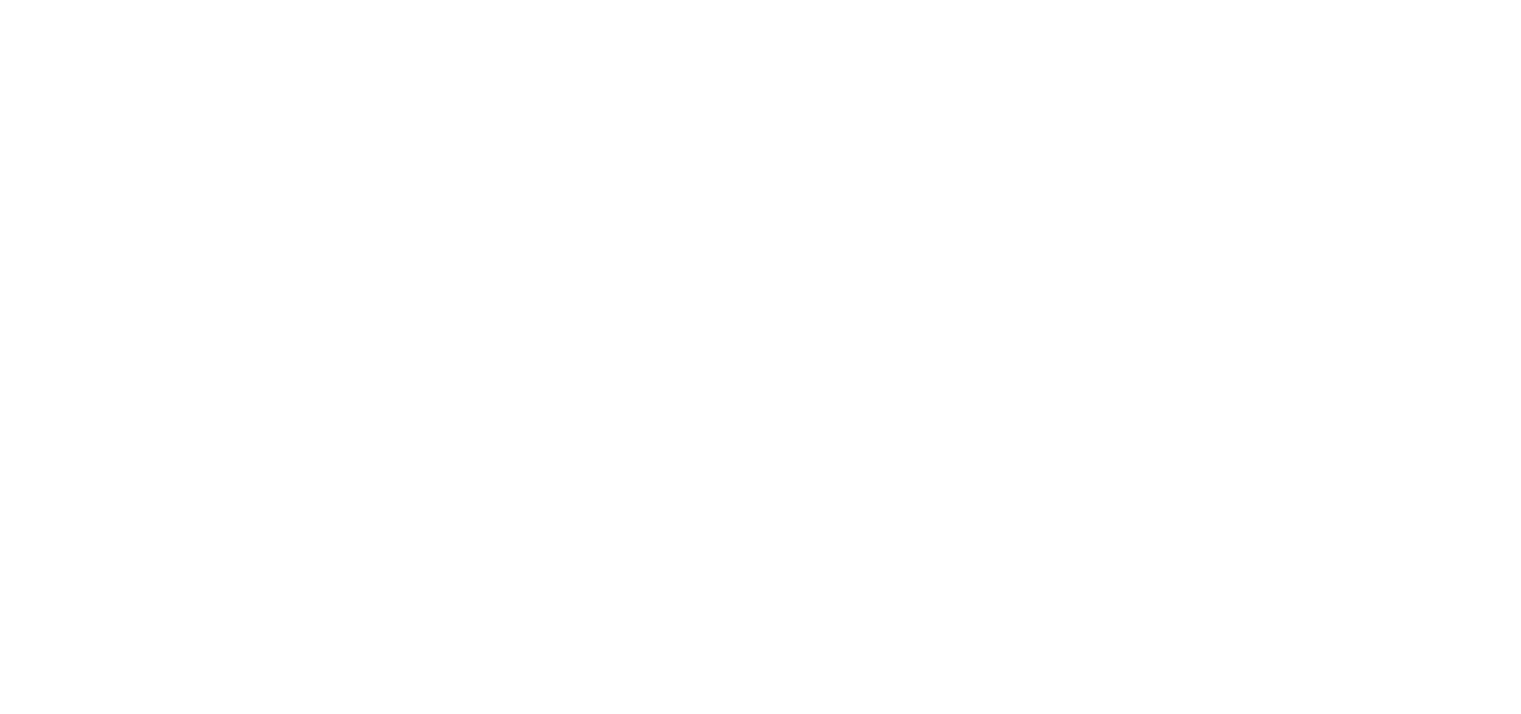 scroll, scrollTop: 0, scrollLeft: 0, axis: both 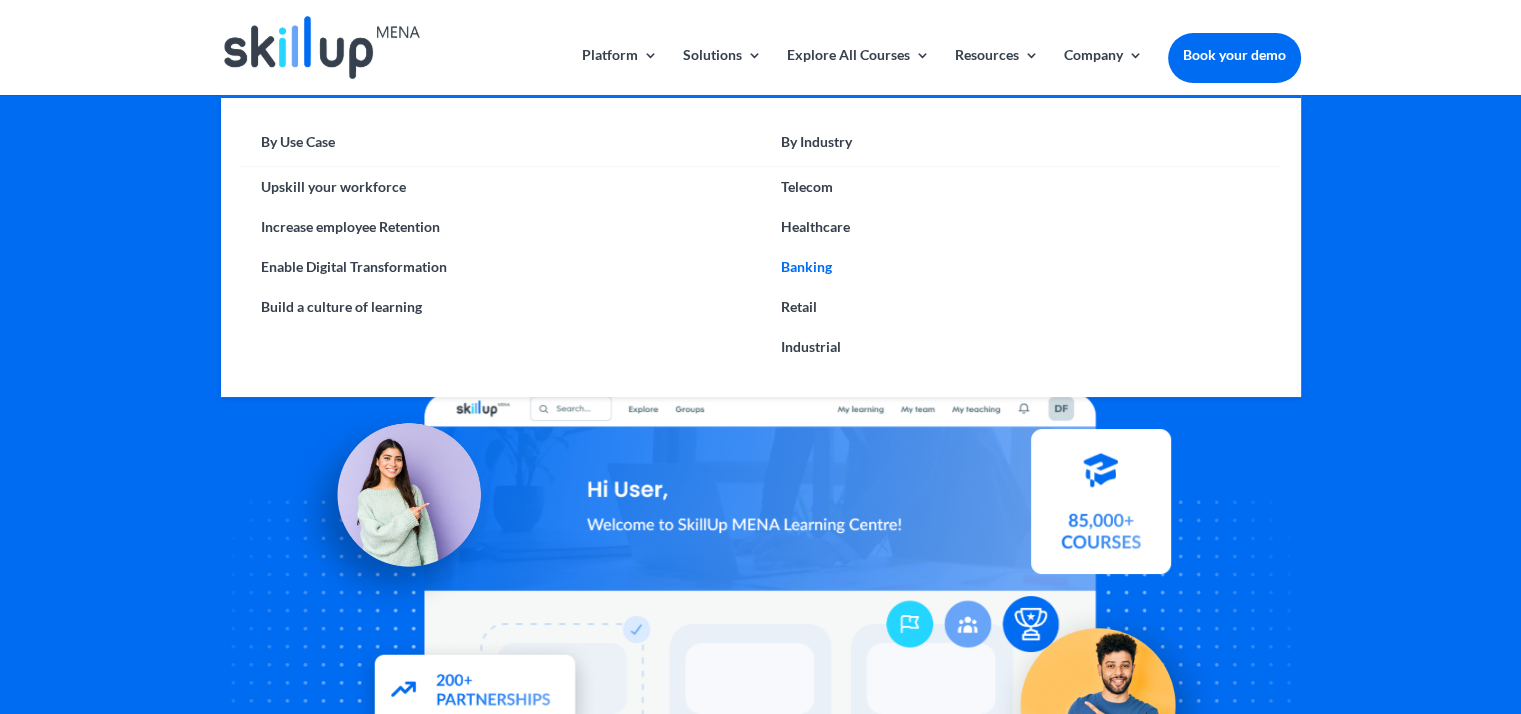 click on "Banking" at bounding box center [1021, 267] 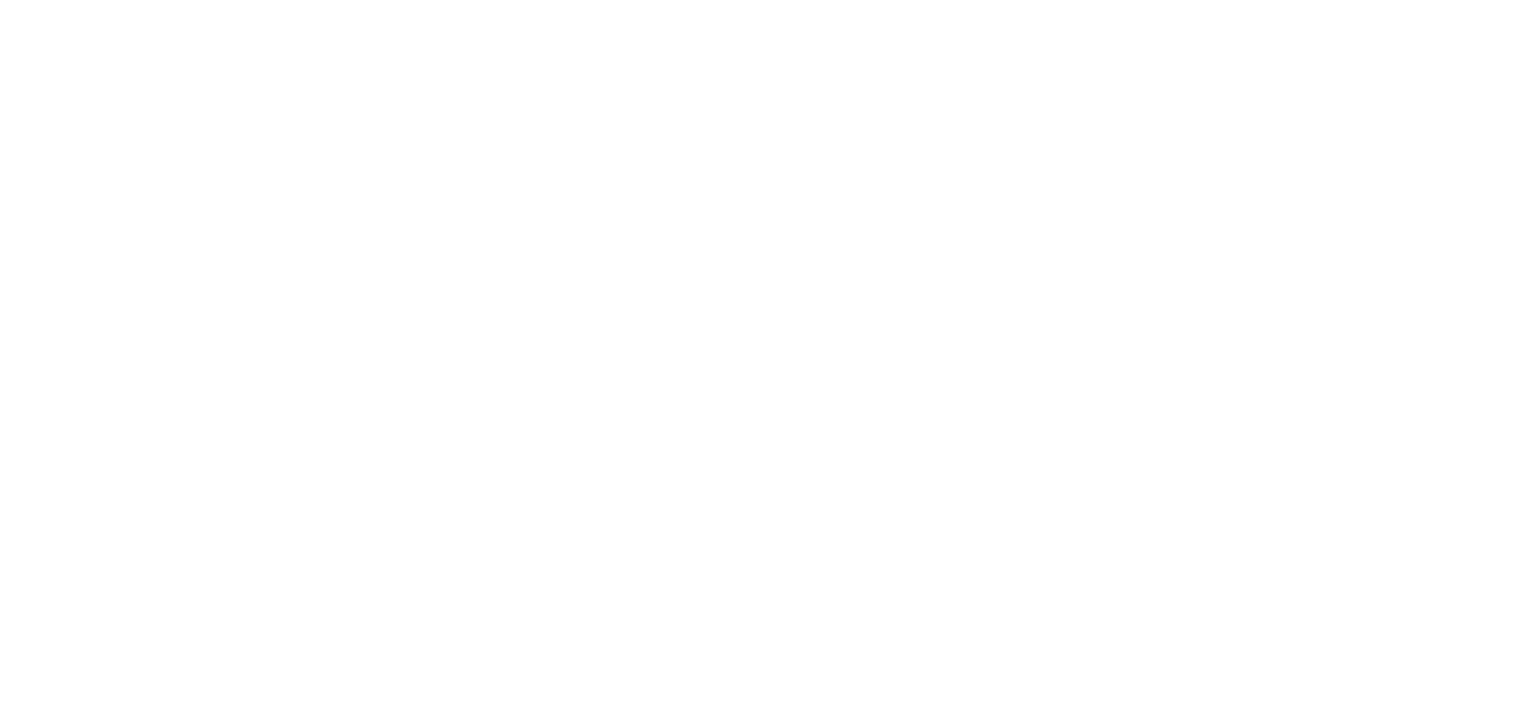 scroll, scrollTop: 0, scrollLeft: 0, axis: both 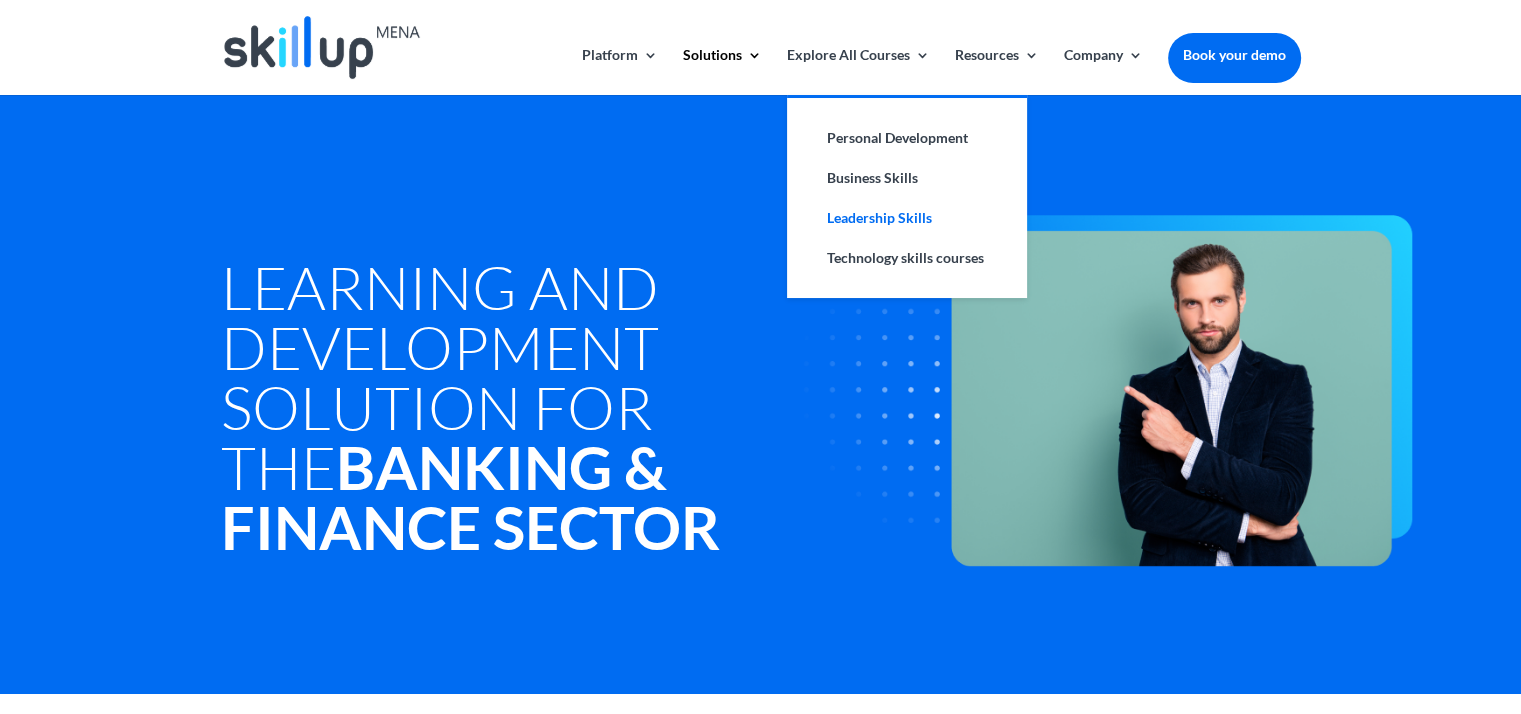click on "Leadership Skills" at bounding box center [907, 218] 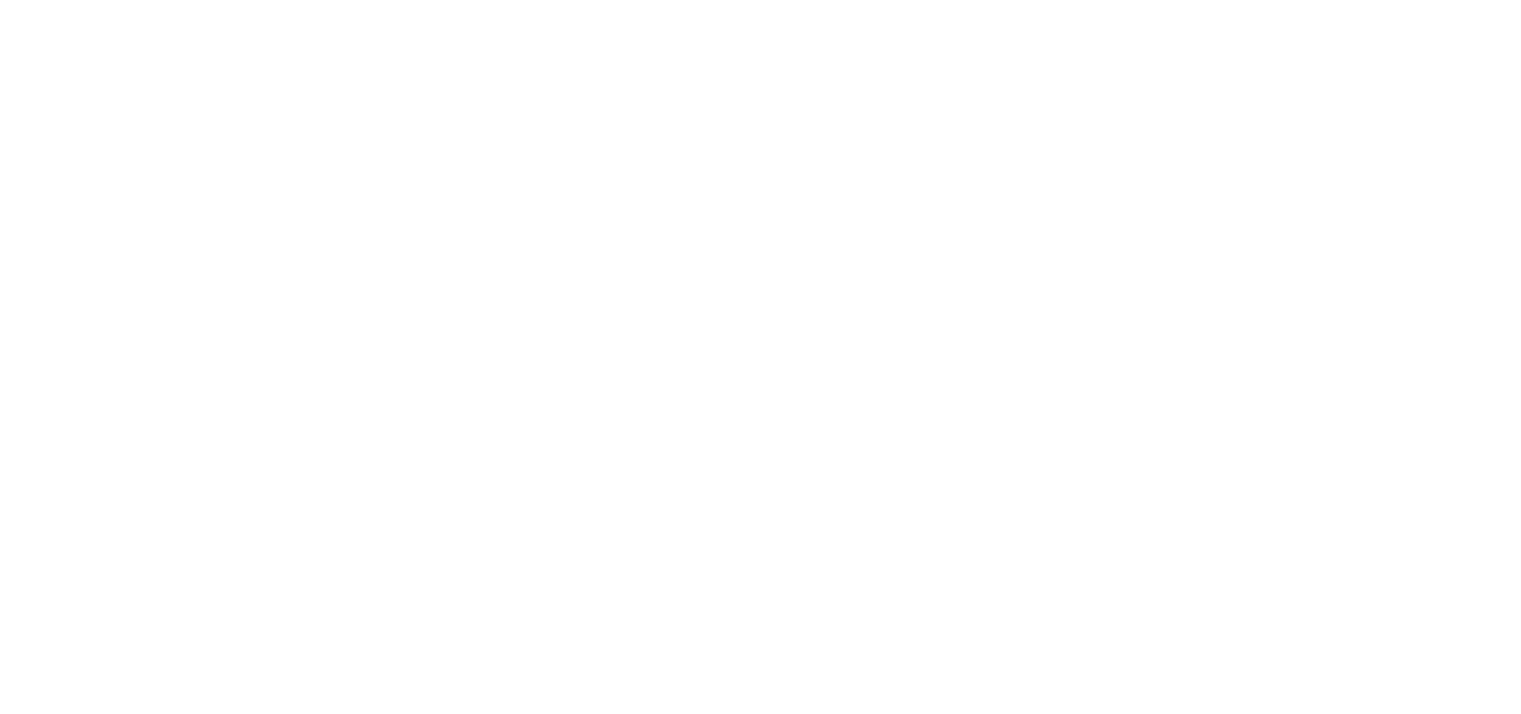 scroll, scrollTop: 0, scrollLeft: 0, axis: both 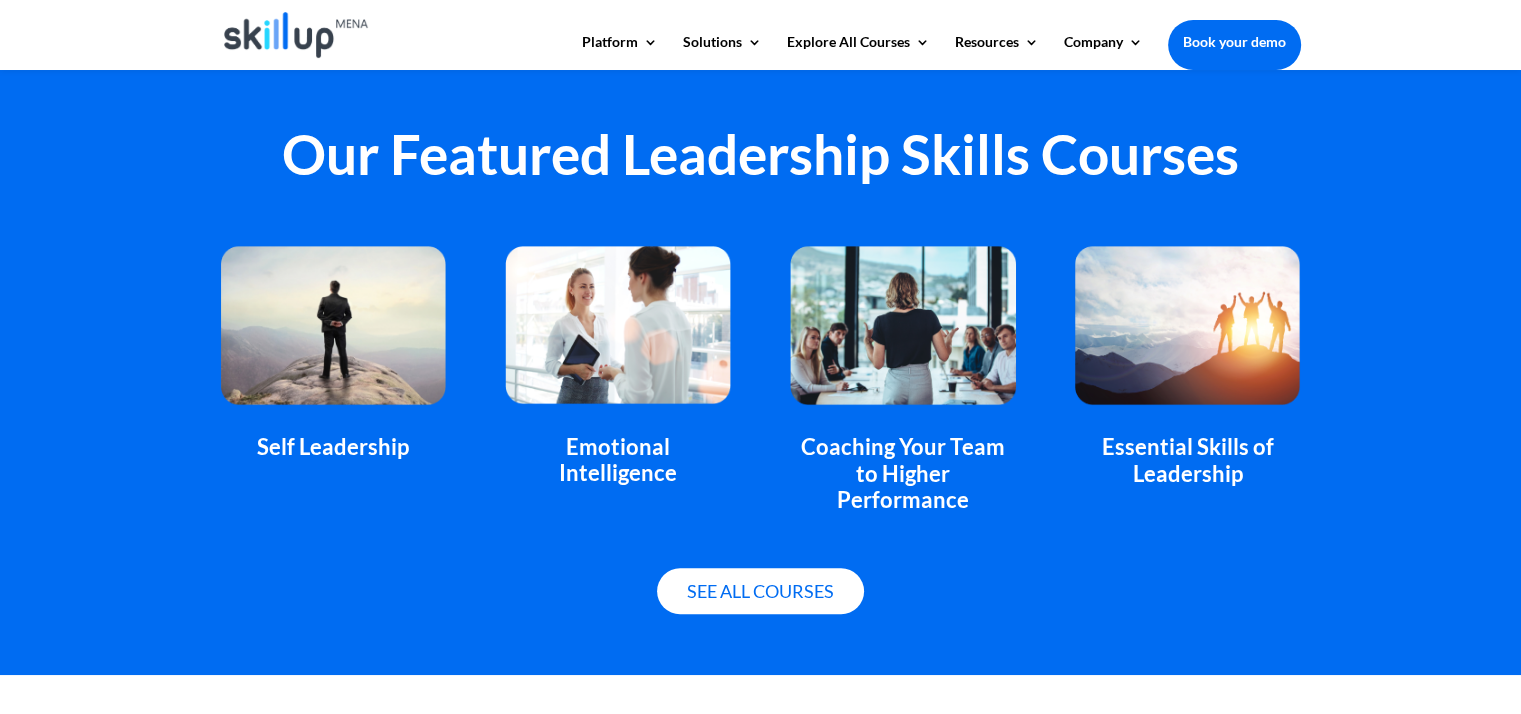 click at bounding box center (617, 325) 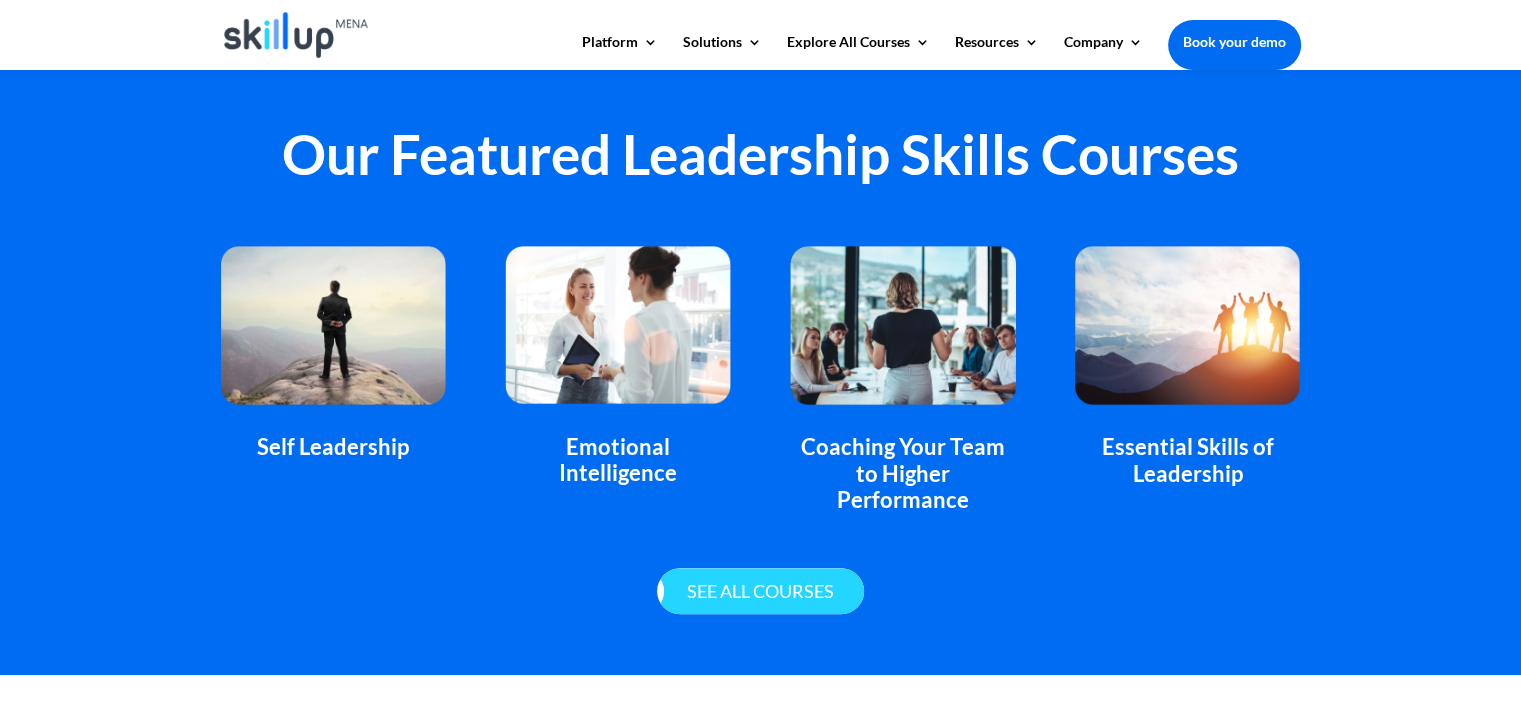 click on "See all courses" at bounding box center [760, 591] 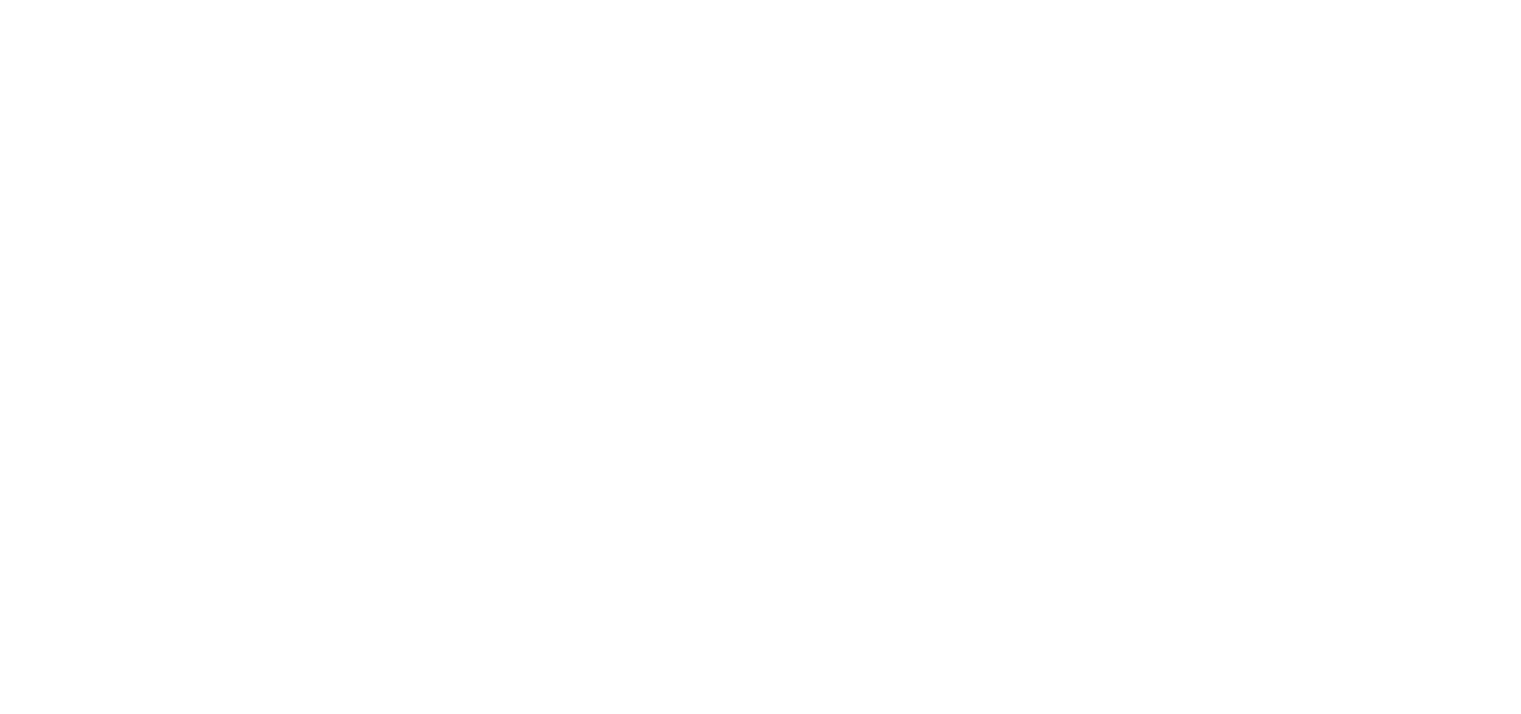 scroll, scrollTop: 0, scrollLeft: 0, axis: both 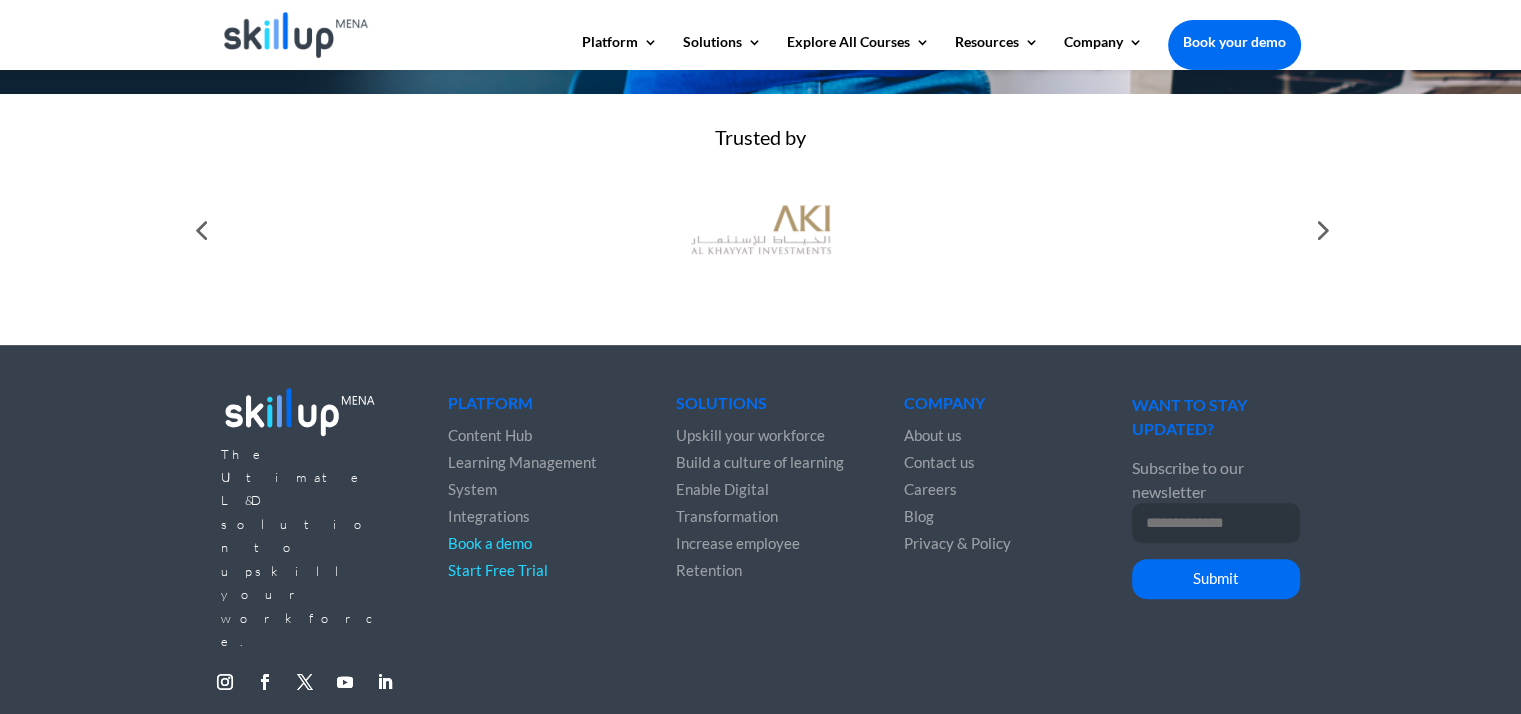 click at bounding box center [296, 35] 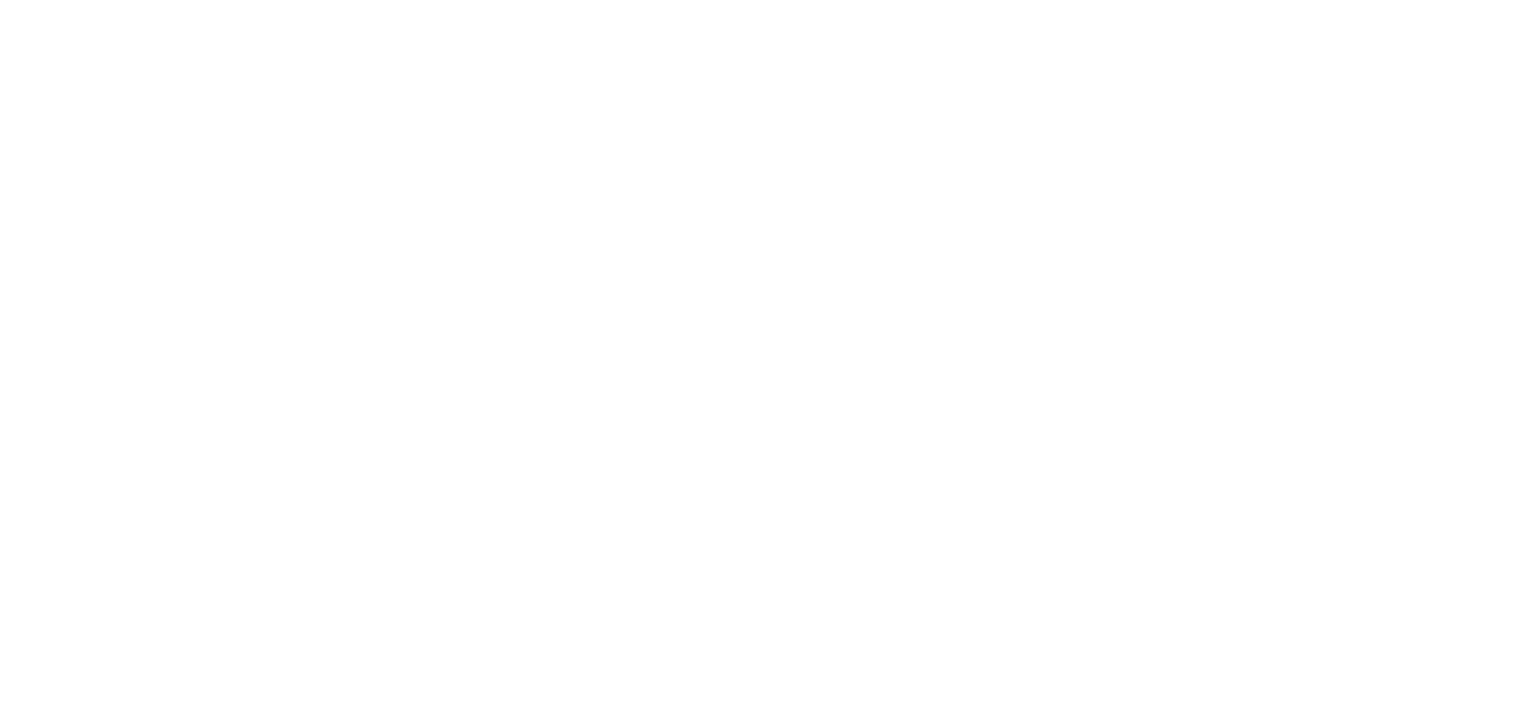 scroll, scrollTop: 0, scrollLeft: 0, axis: both 